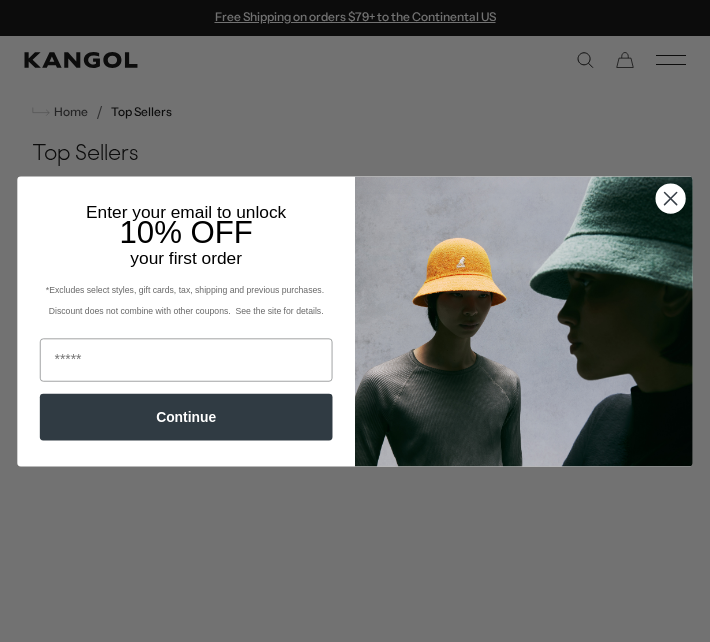 scroll, scrollTop: 300, scrollLeft: 0, axis: vertical 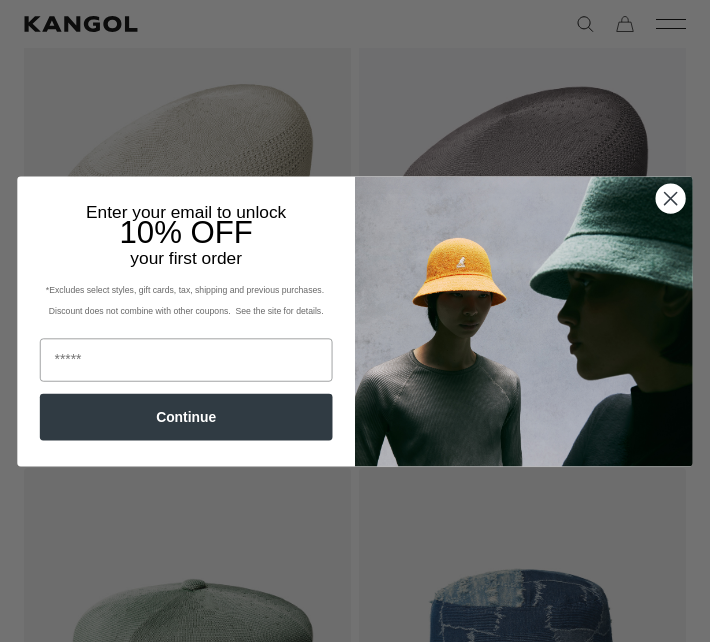 click 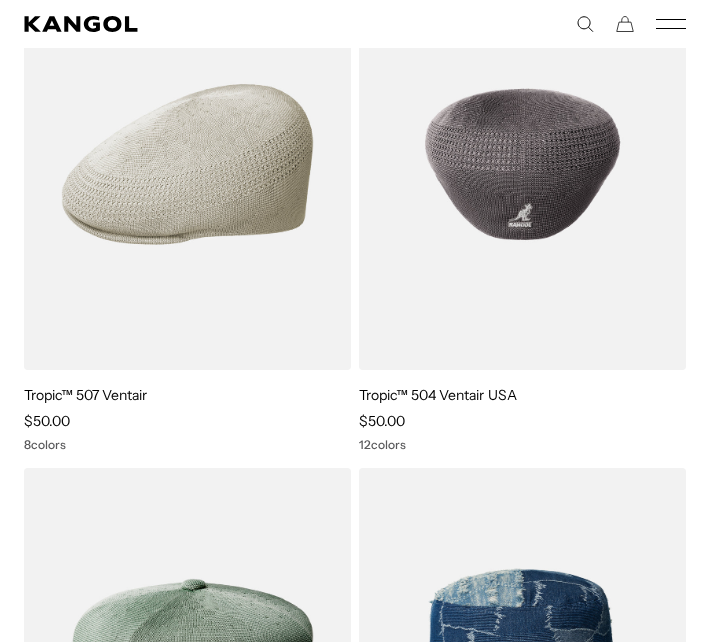 scroll, scrollTop: 0, scrollLeft: 412, axis: horizontal 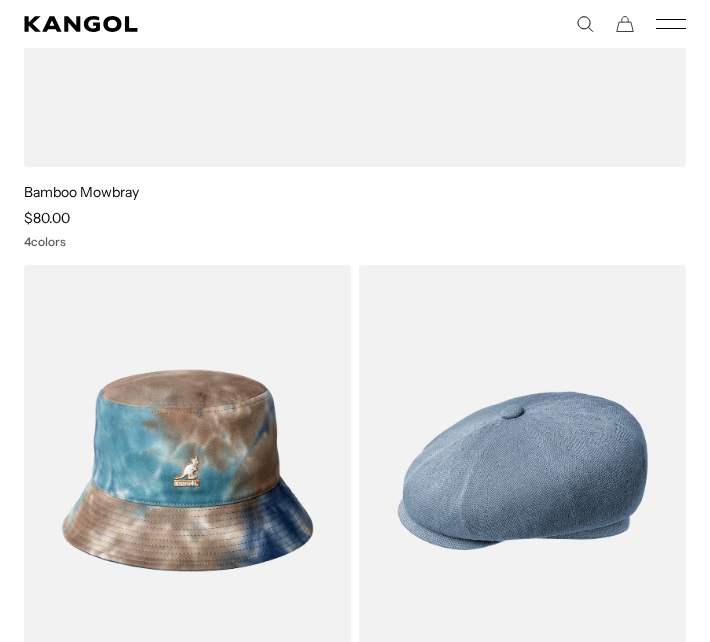 click on "KANGOLF
KANGOLF
Shop the KANGOLF Collection
Golf Accessories
All Golf
Icons
Icons" at bounding box center (355, 24) 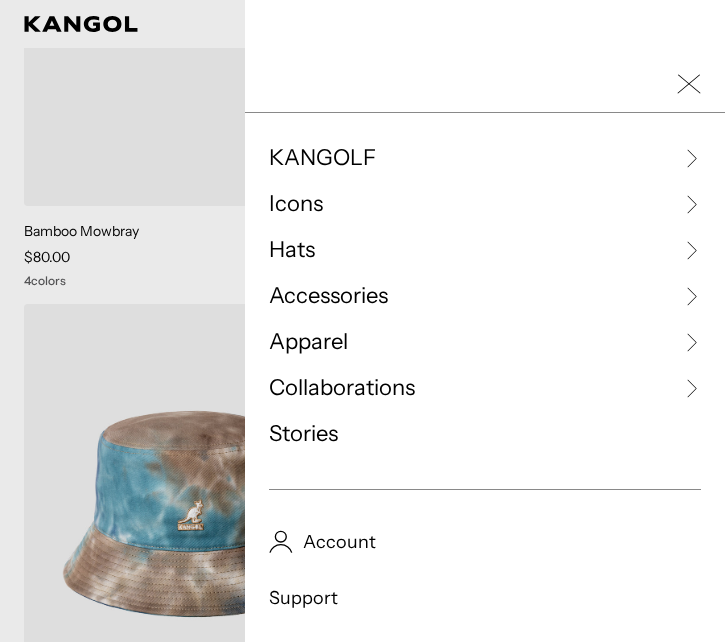 click on "Icons" at bounding box center [296, 204] 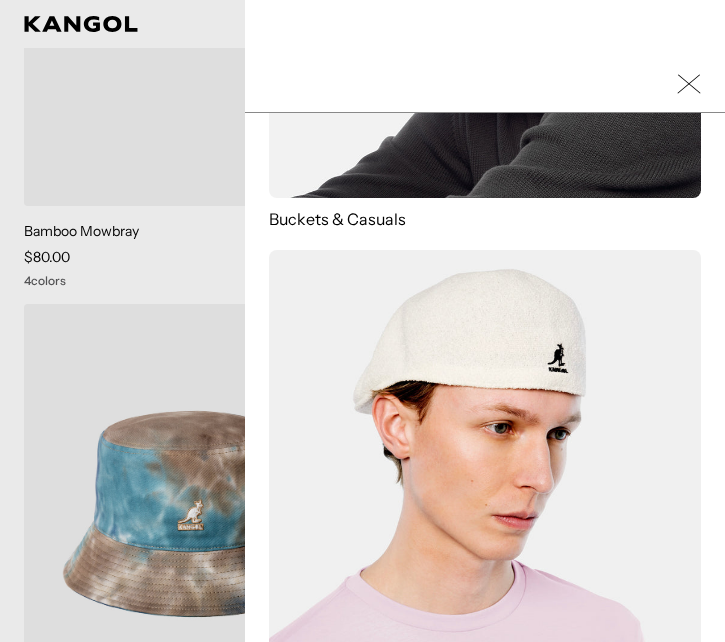 scroll, scrollTop: 600, scrollLeft: 0, axis: vertical 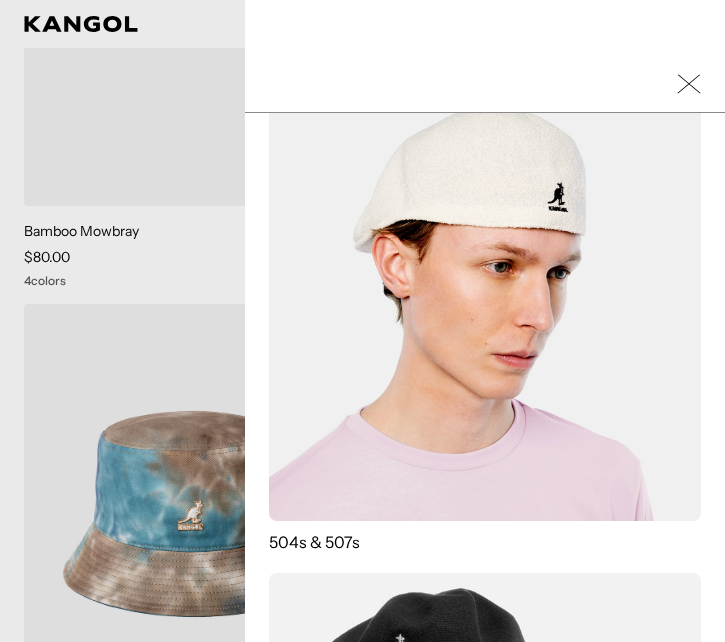click at bounding box center [485, 305] 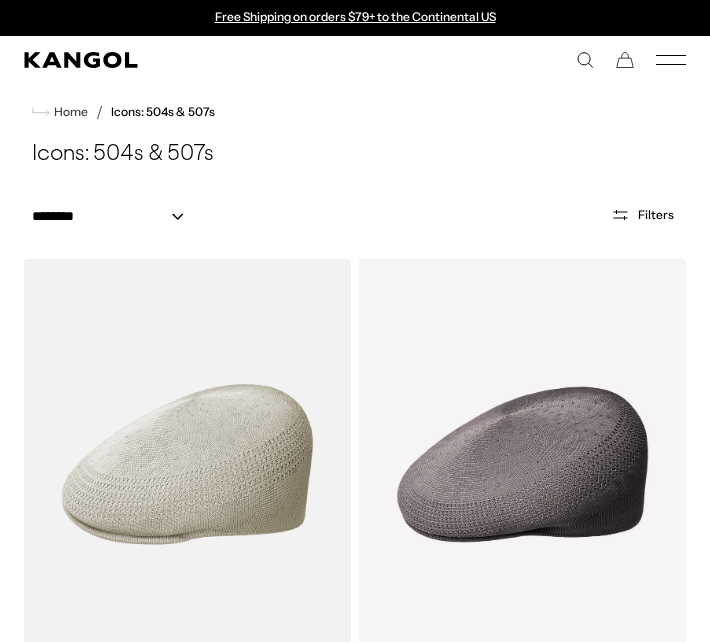 scroll, scrollTop: 0, scrollLeft: 0, axis: both 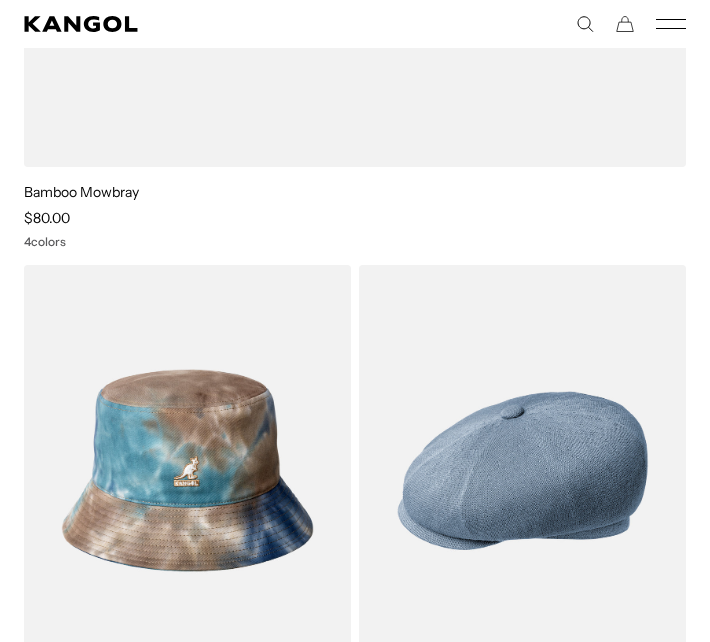 click 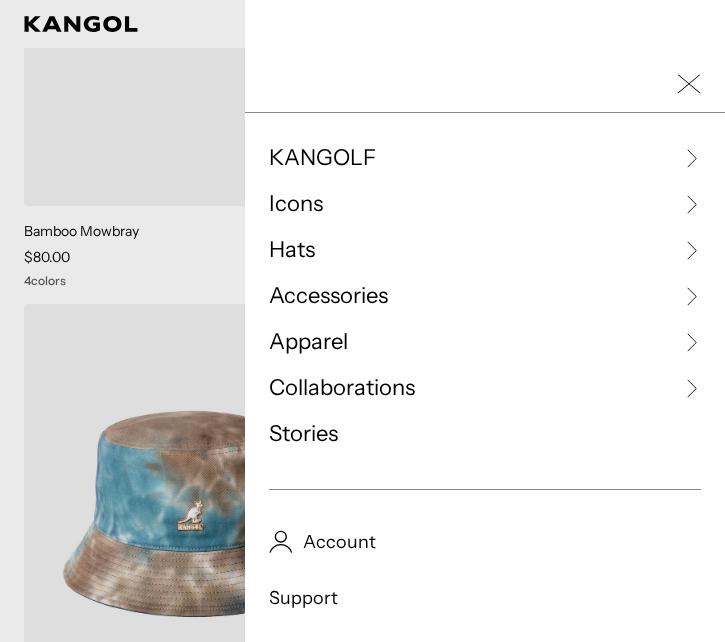 click on "Icons" at bounding box center (485, 204) 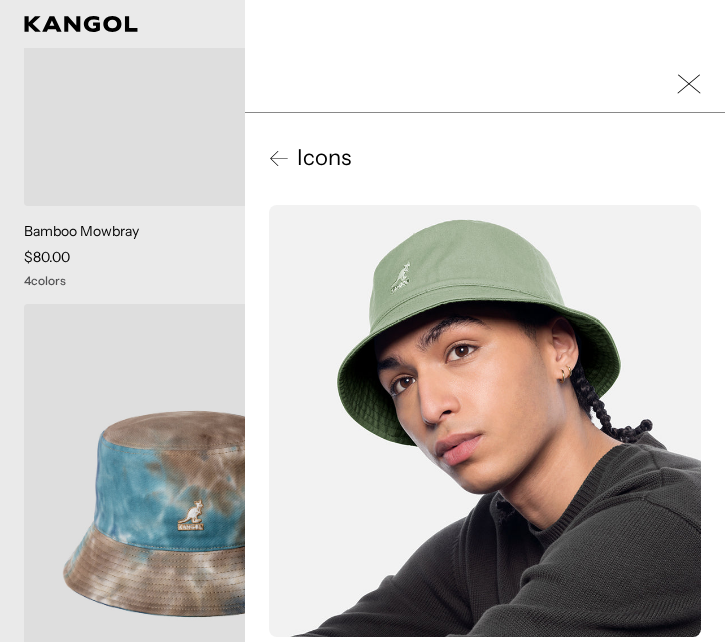 scroll, scrollTop: 0, scrollLeft: 0, axis: both 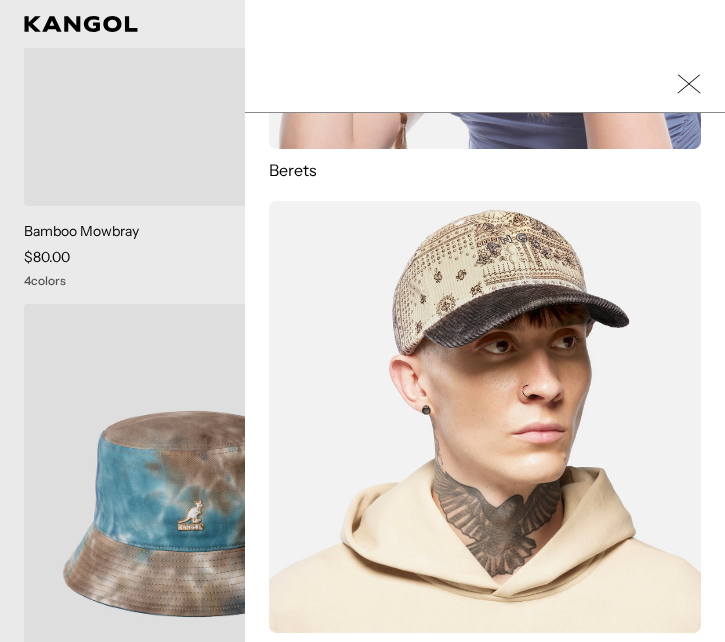 click at bounding box center [485, 84] 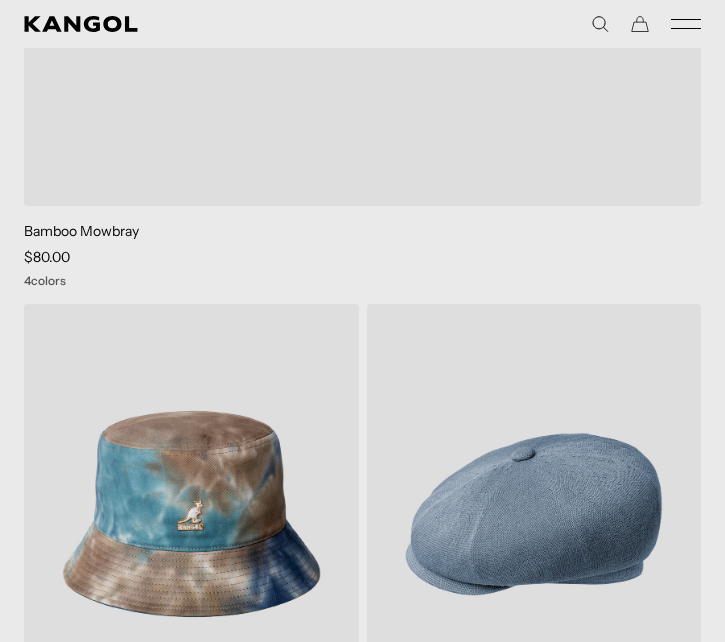 scroll, scrollTop: 0, scrollLeft: 0, axis: both 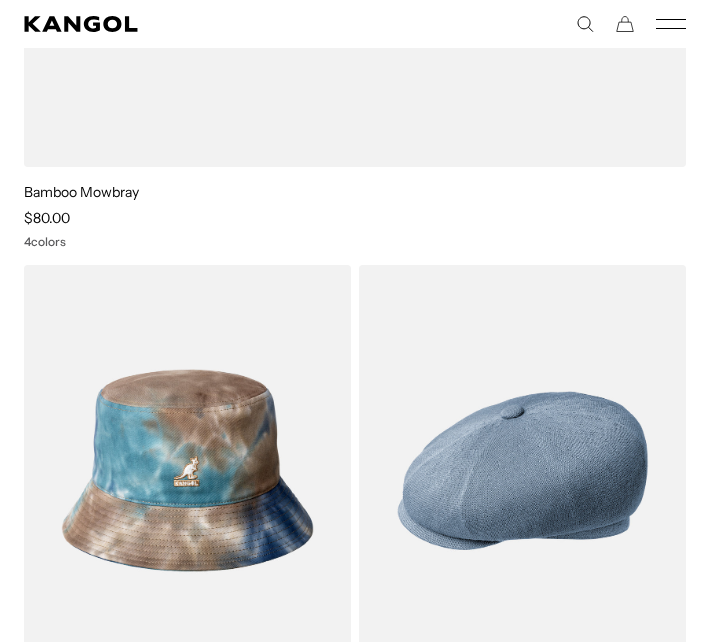 click on "KANGOLF
KANGOLF
Shop the KANGOLF Collection
Golf Accessories
All Golf
Icons
Icons" at bounding box center [355, 24] 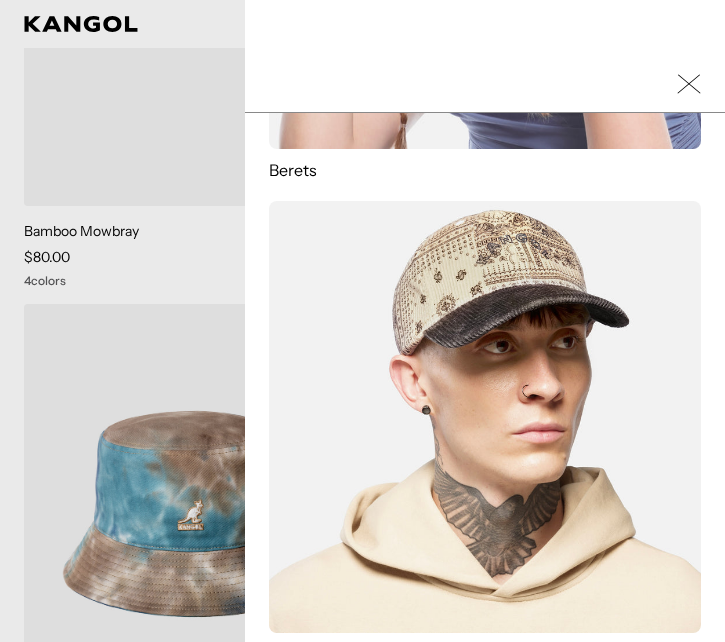 click on "KANGOLF
KANGOLF
Shop the KANGOLF Collection
Golf Accessories
All Golf
Icons
Icons
Berets" at bounding box center (485, 321) 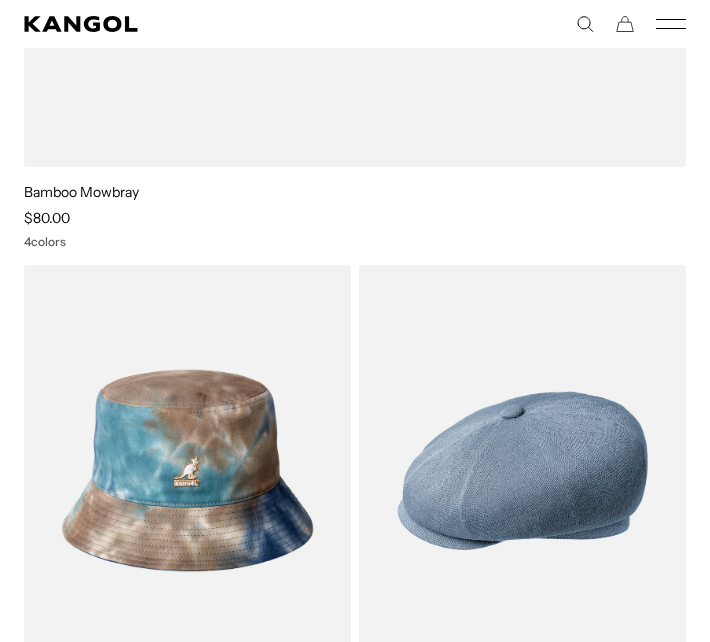 click 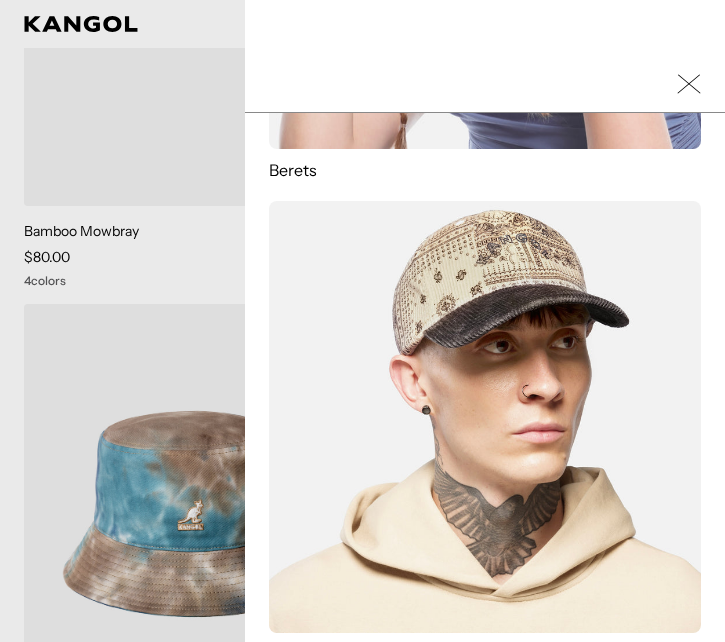 click 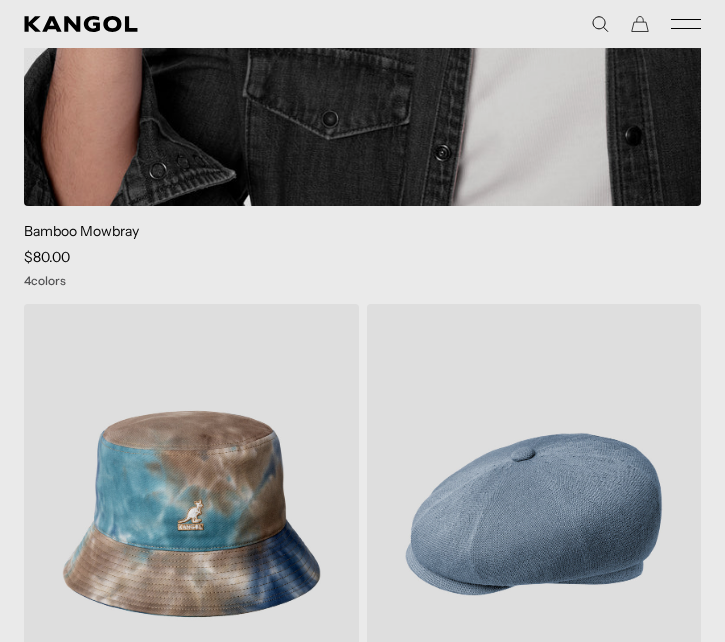 scroll, scrollTop: 0, scrollLeft: 0, axis: both 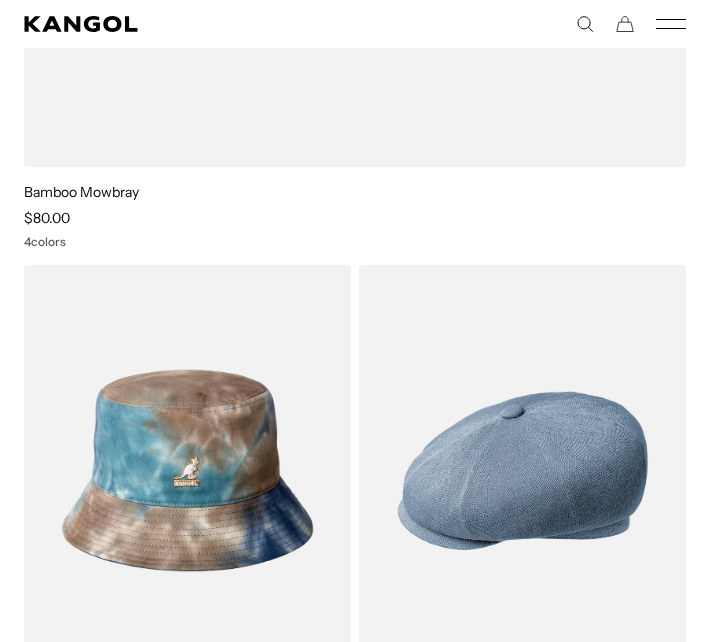 click 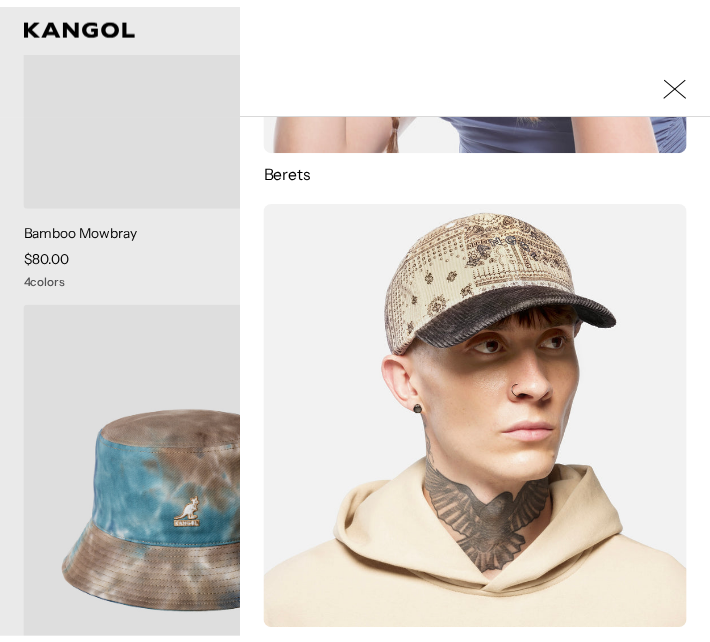 scroll, scrollTop: 0, scrollLeft: 412, axis: horizontal 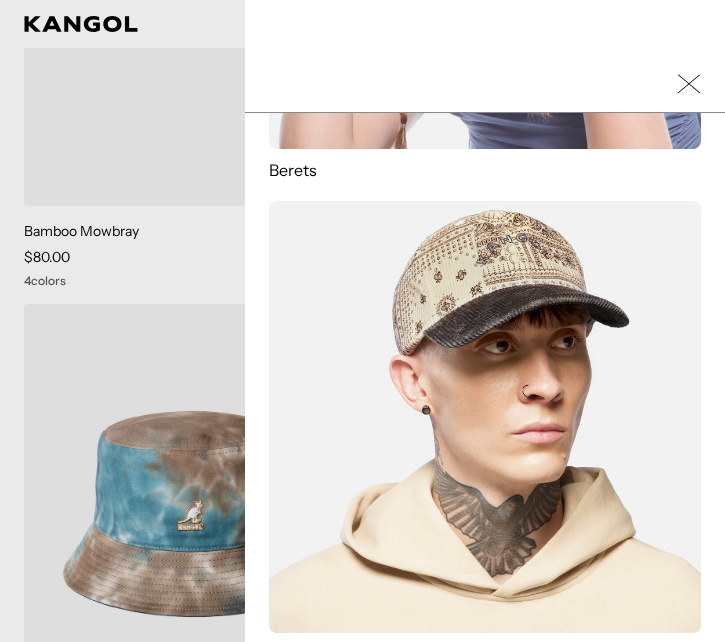 click at bounding box center (362, 321) 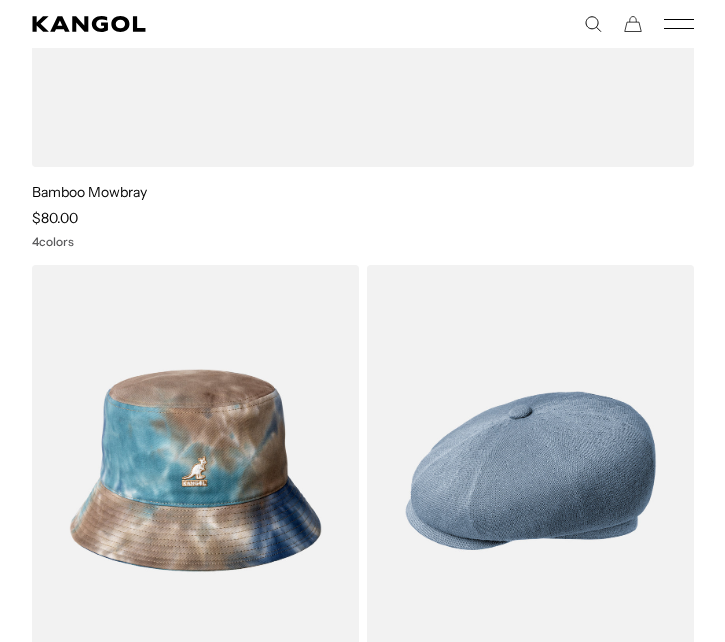 scroll, scrollTop: 0, scrollLeft: 0, axis: both 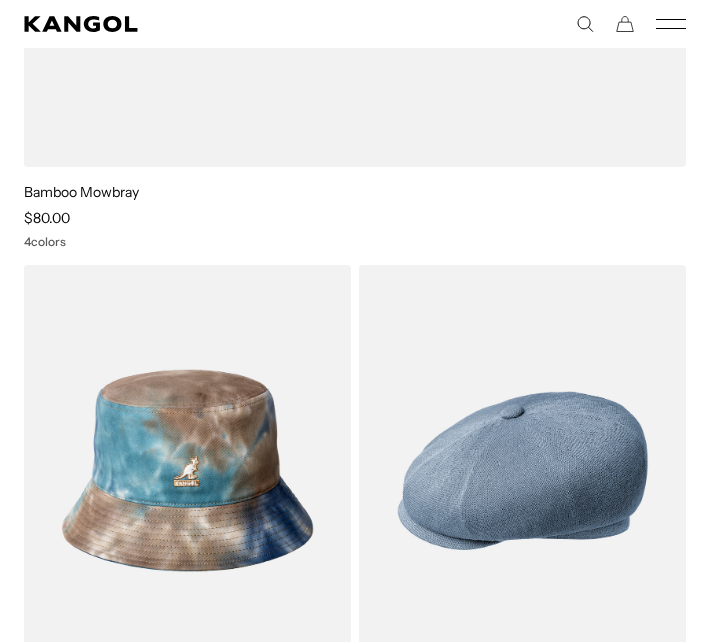 click 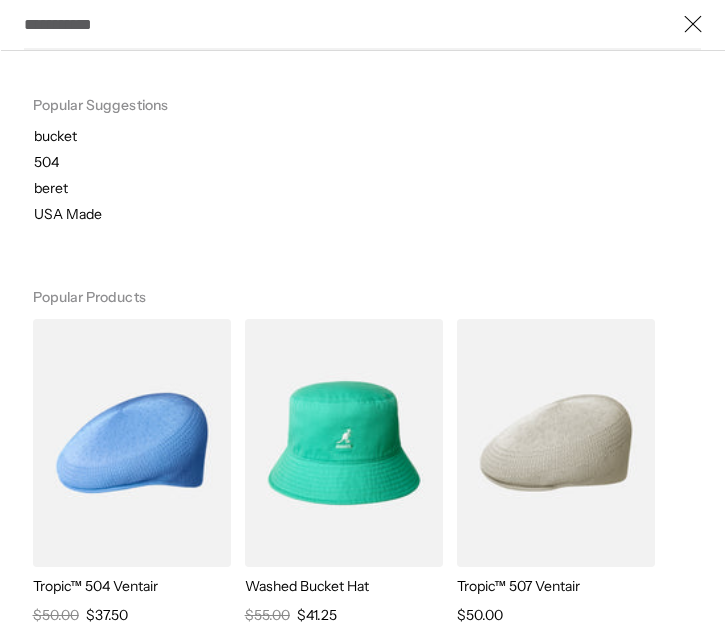 scroll, scrollTop: 0, scrollLeft: 412, axis: horizontal 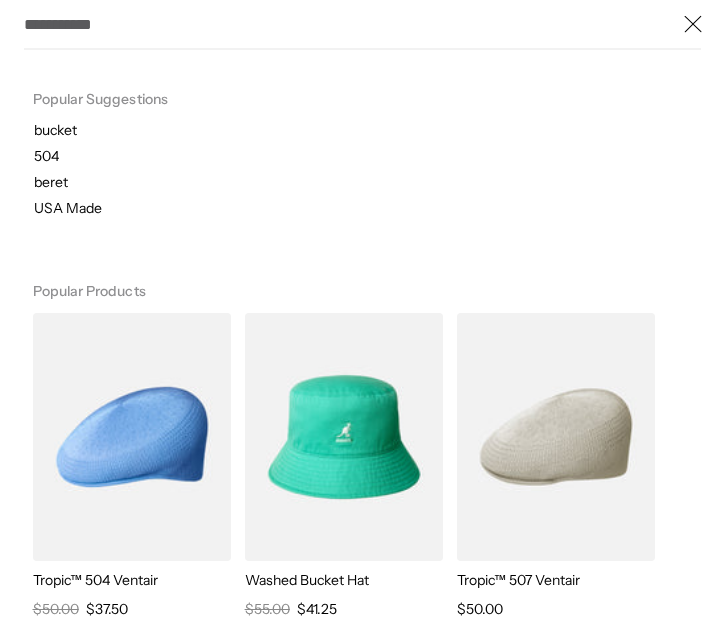 click on "beret" at bounding box center (379, 182) 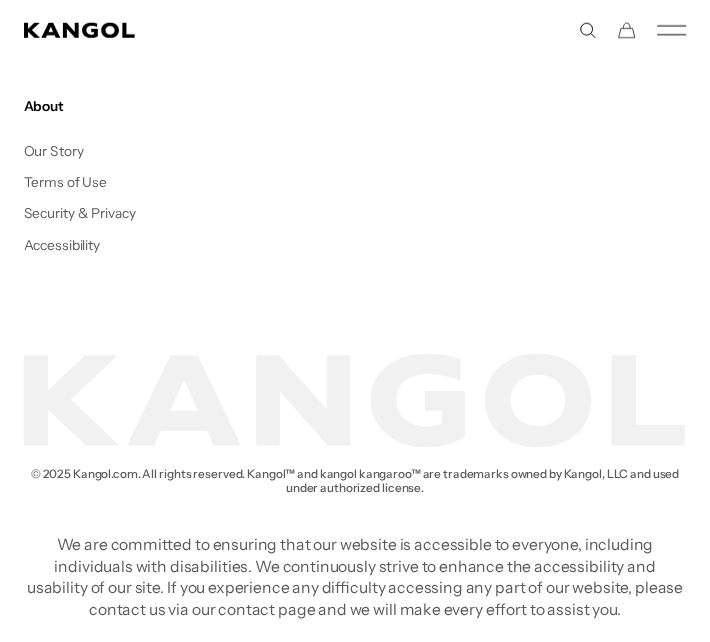 scroll, scrollTop: 1569, scrollLeft: 0, axis: vertical 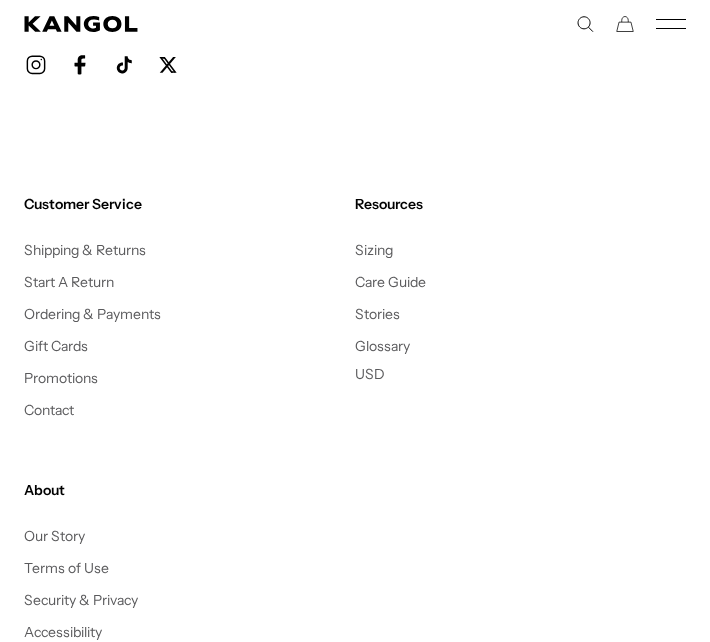 click 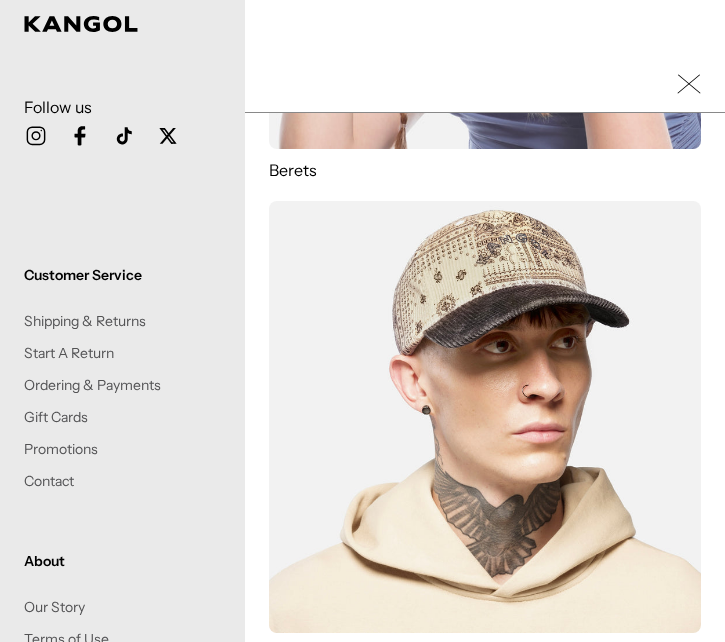 click on "KANGOLF
KANGOLF
Shop the KANGOLF Collection
Golf Accessories
All Golf
Icons
Icons
Berets" at bounding box center [485, 321] 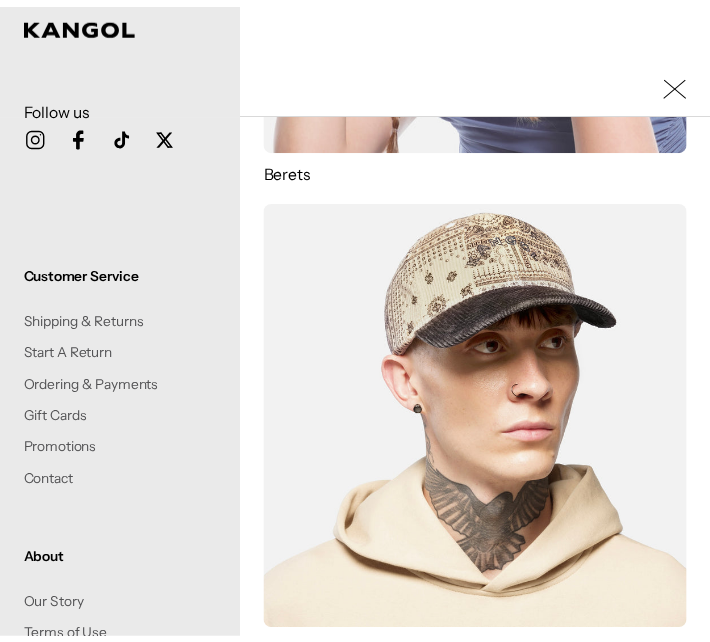 scroll, scrollTop: 0, scrollLeft: 412, axis: horizontal 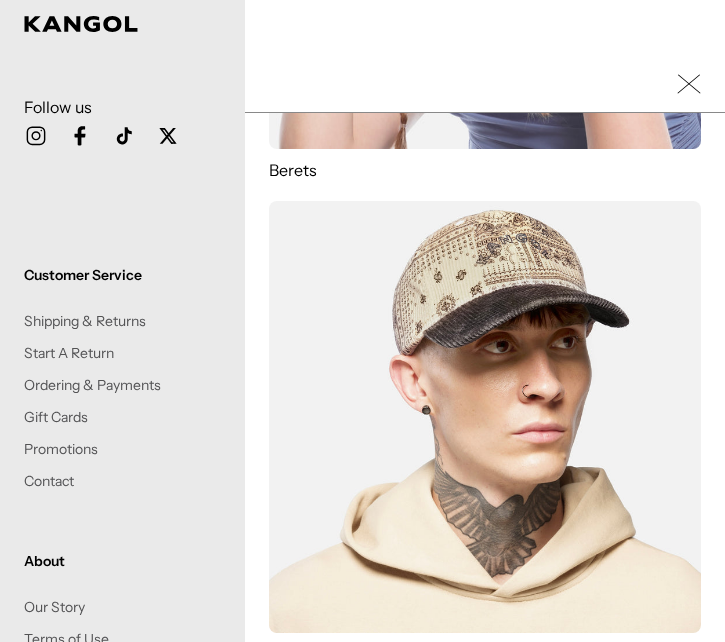click at bounding box center (362, 321) 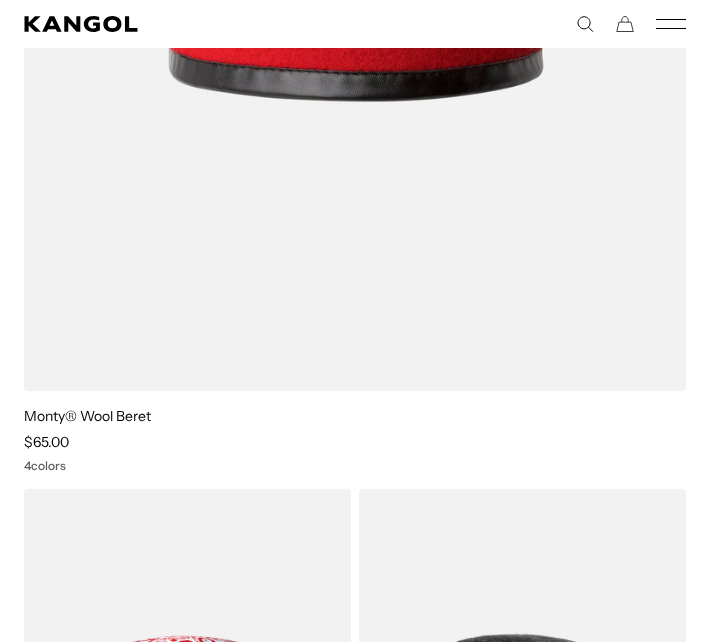 scroll, scrollTop: 1495, scrollLeft: 0, axis: vertical 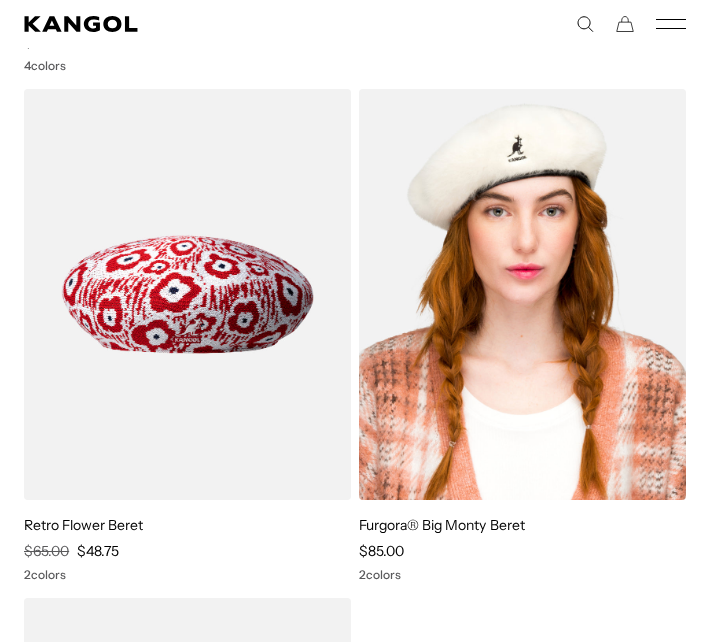 click at bounding box center (522, 294) 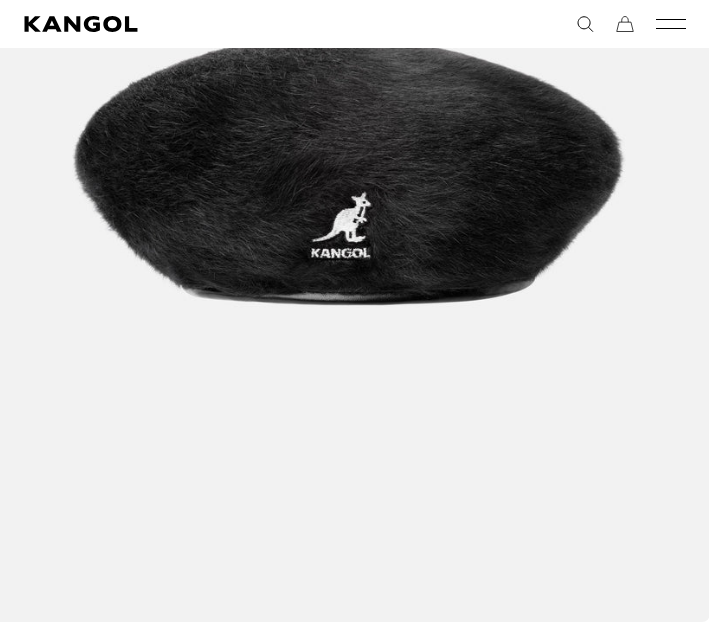 scroll, scrollTop: 600, scrollLeft: 0, axis: vertical 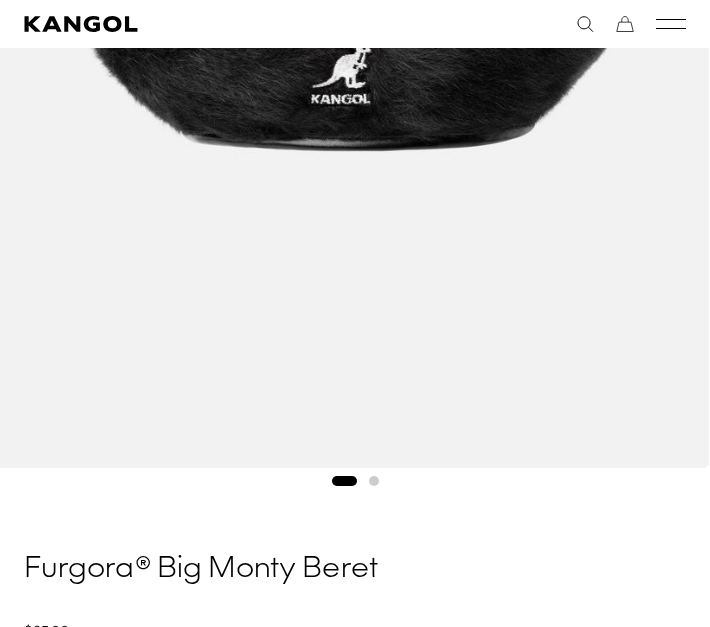 click at bounding box center (374, 481) 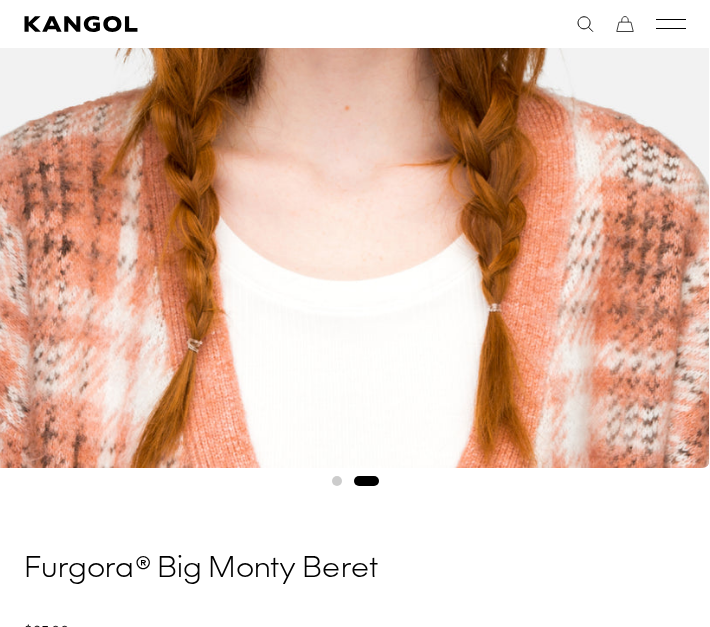 scroll, scrollTop: 1100, scrollLeft: 0, axis: vertical 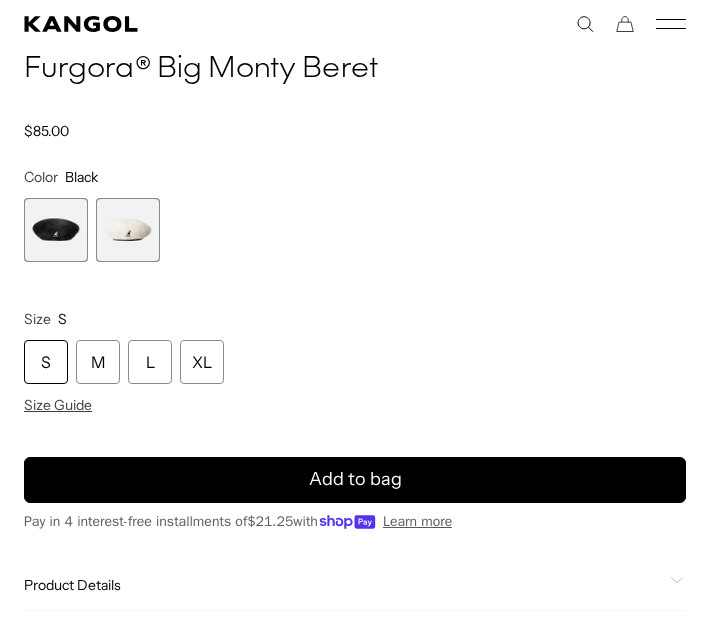 click at bounding box center [56, 230] 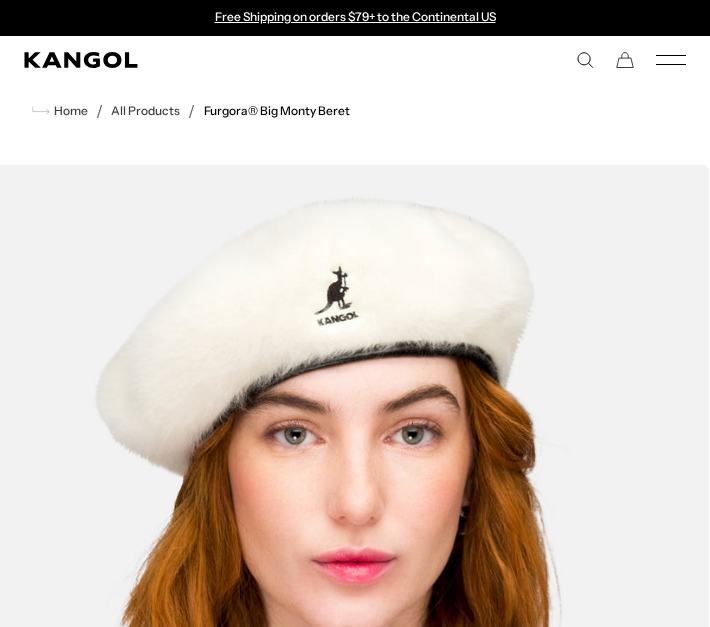 scroll, scrollTop: 300, scrollLeft: 0, axis: vertical 